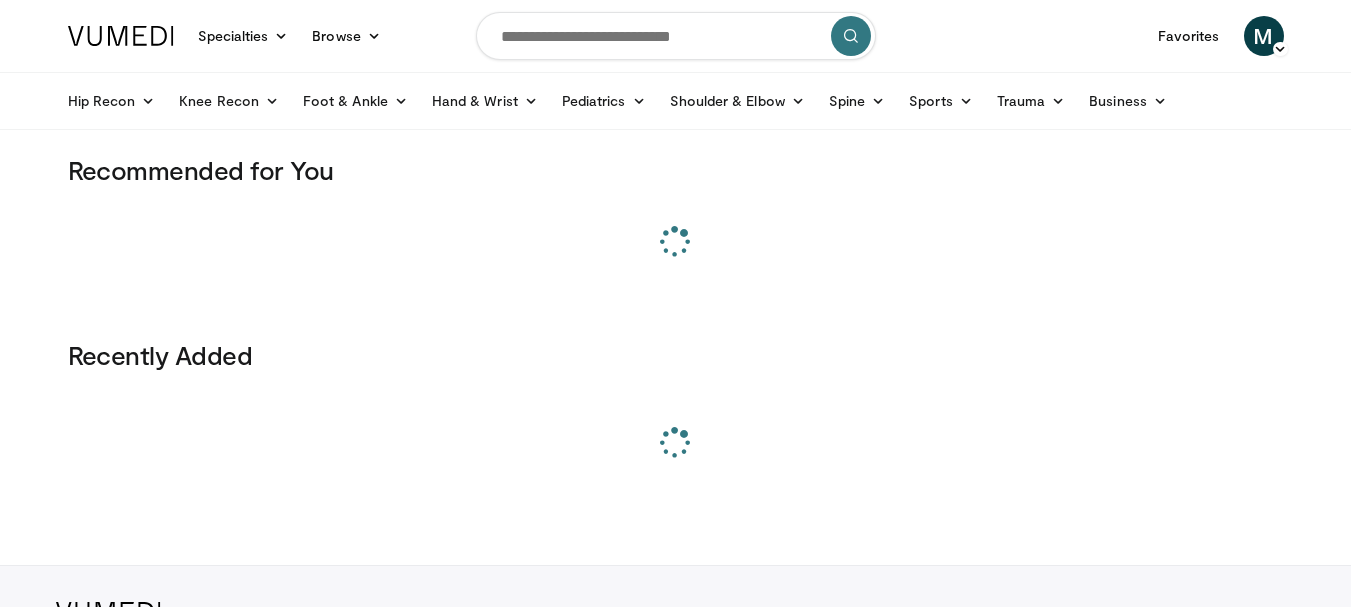 scroll, scrollTop: 0, scrollLeft: 0, axis: both 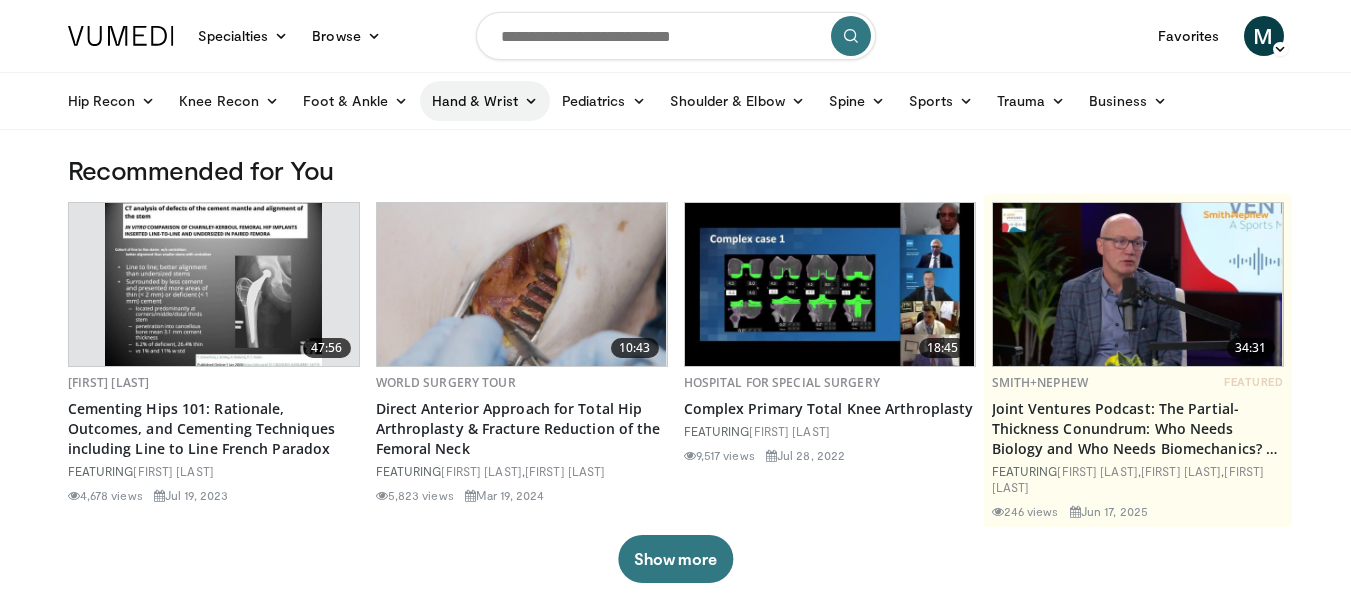 click at bounding box center [531, 101] 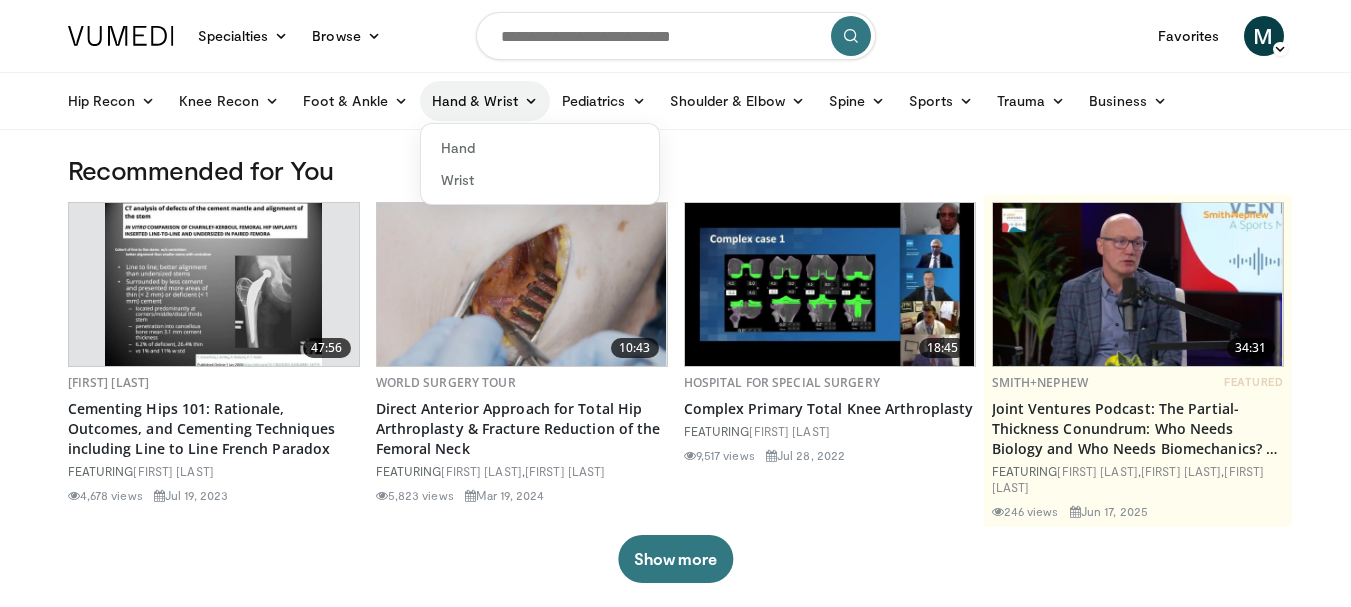 click at bounding box center (531, 101) 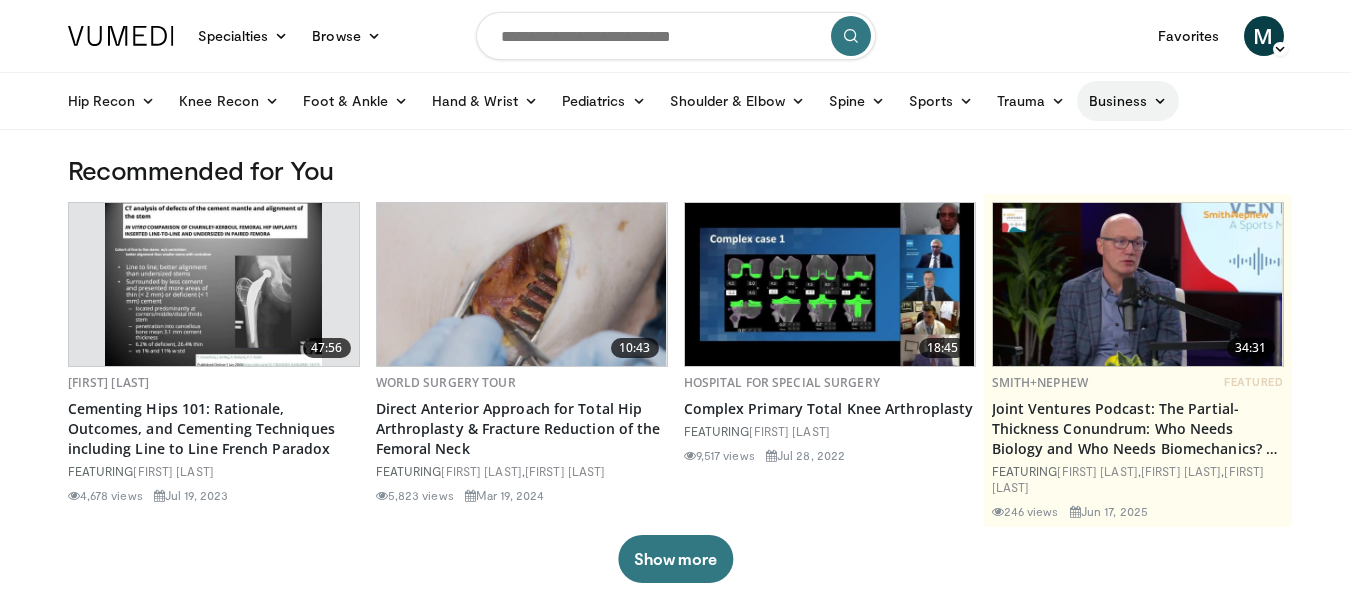click on "Business" at bounding box center [1128, 101] 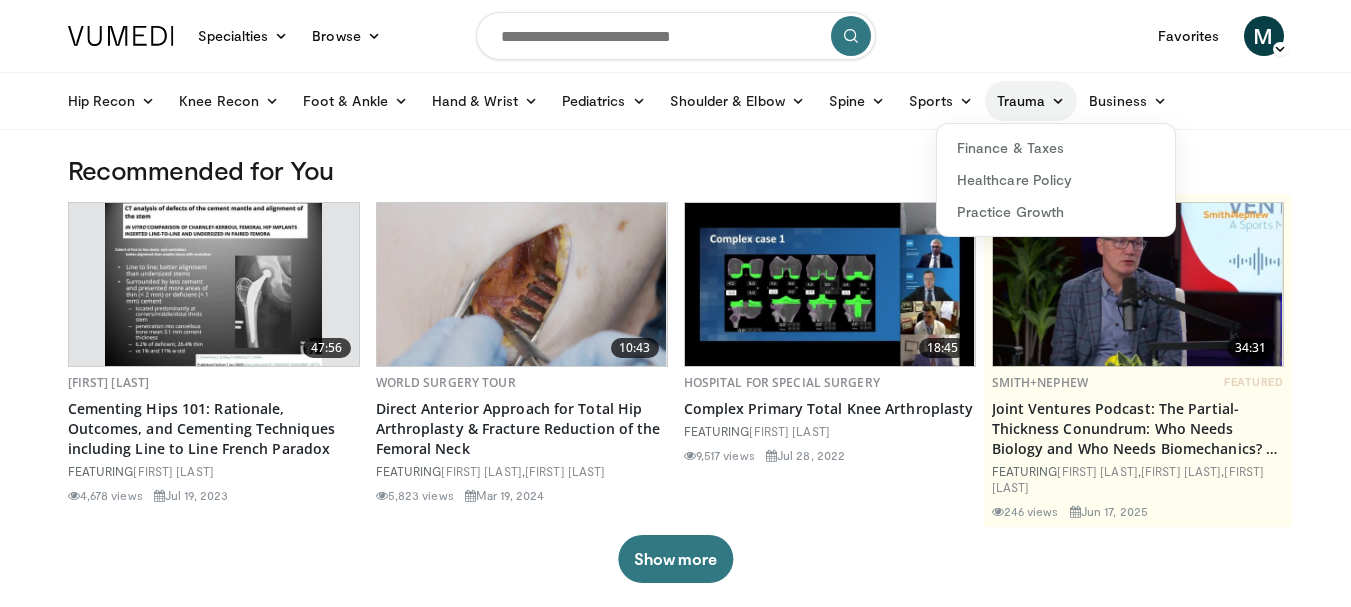 click on "Trauma" at bounding box center (1031, 101) 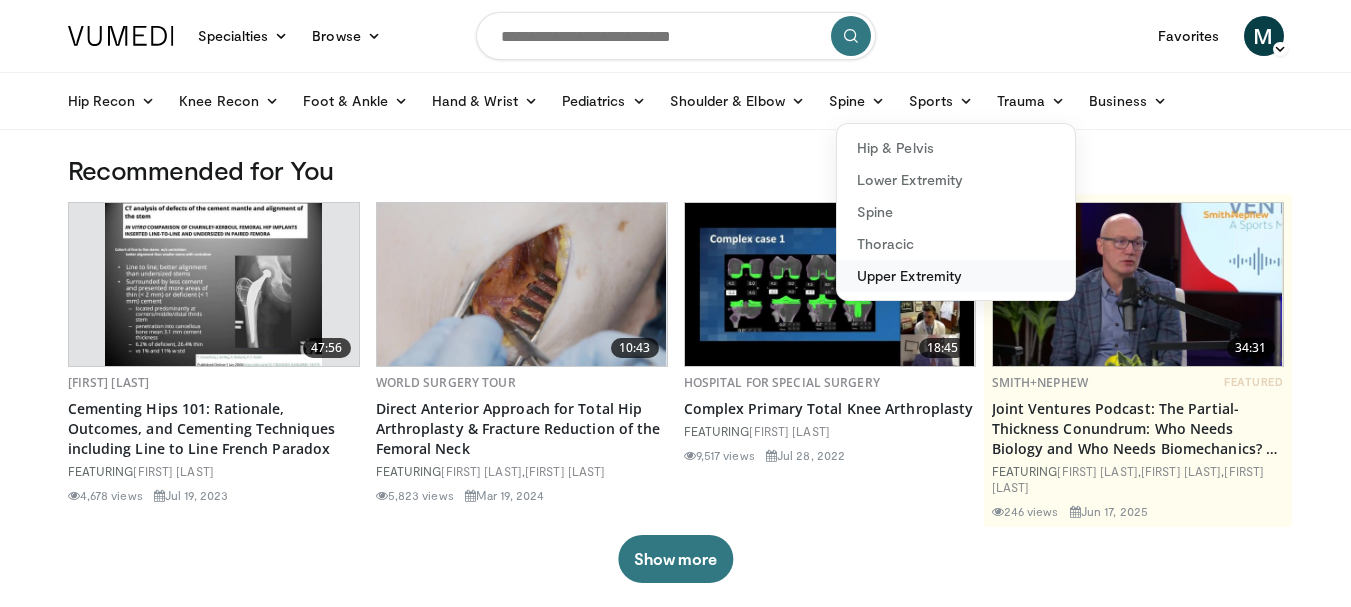 click on "Upper Extremity" at bounding box center (956, 276) 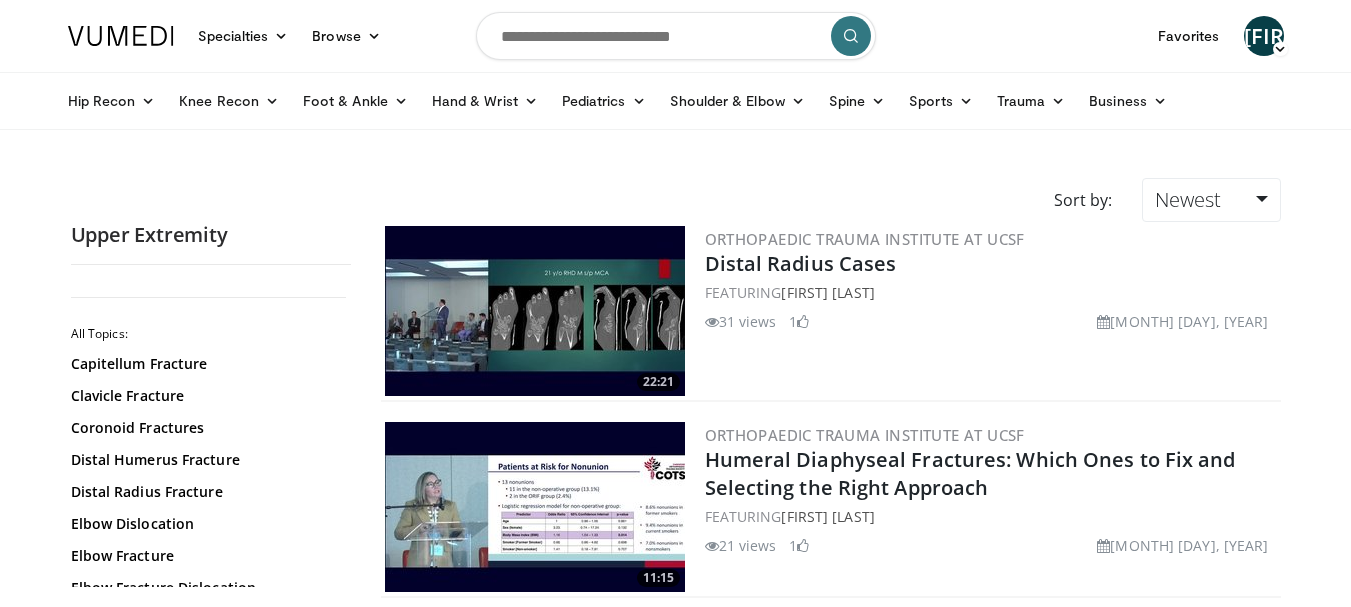 scroll, scrollTop: 0, scrollLeft: 0, axis: both 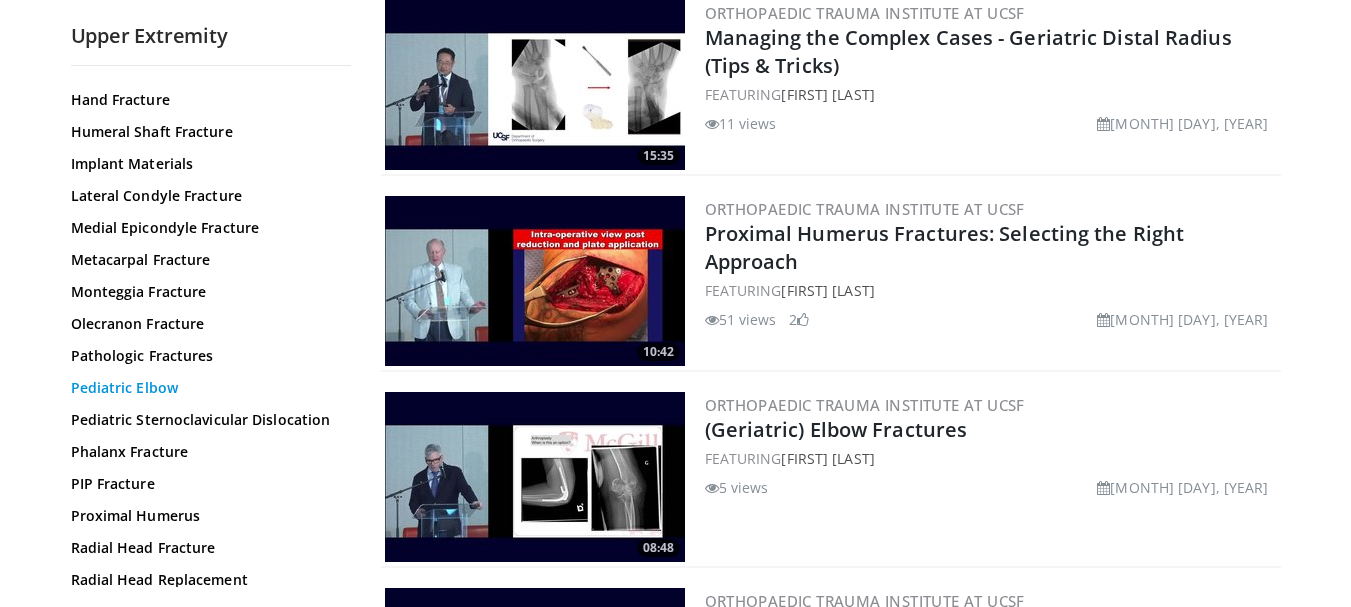 click on "Pediatric Elbow" at bounding box center (206, 388) 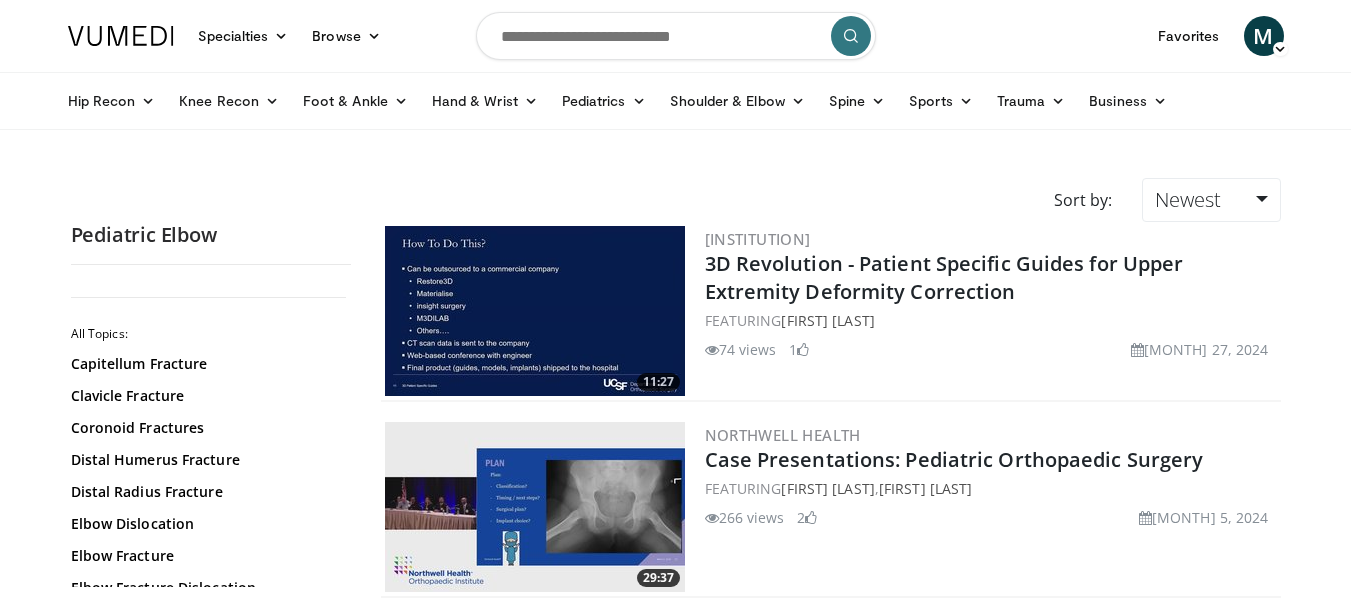 scroll, scrollTop: 0, scrollLeft: 0, axis: both 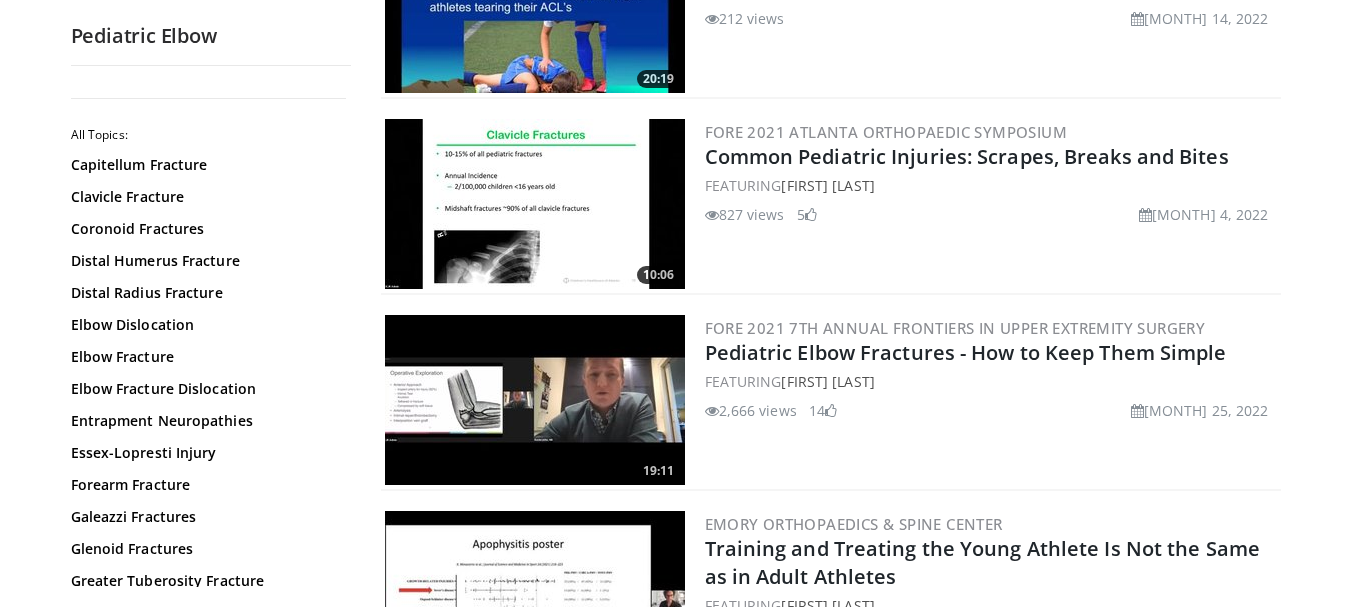 click at bounding box center [535, 400] 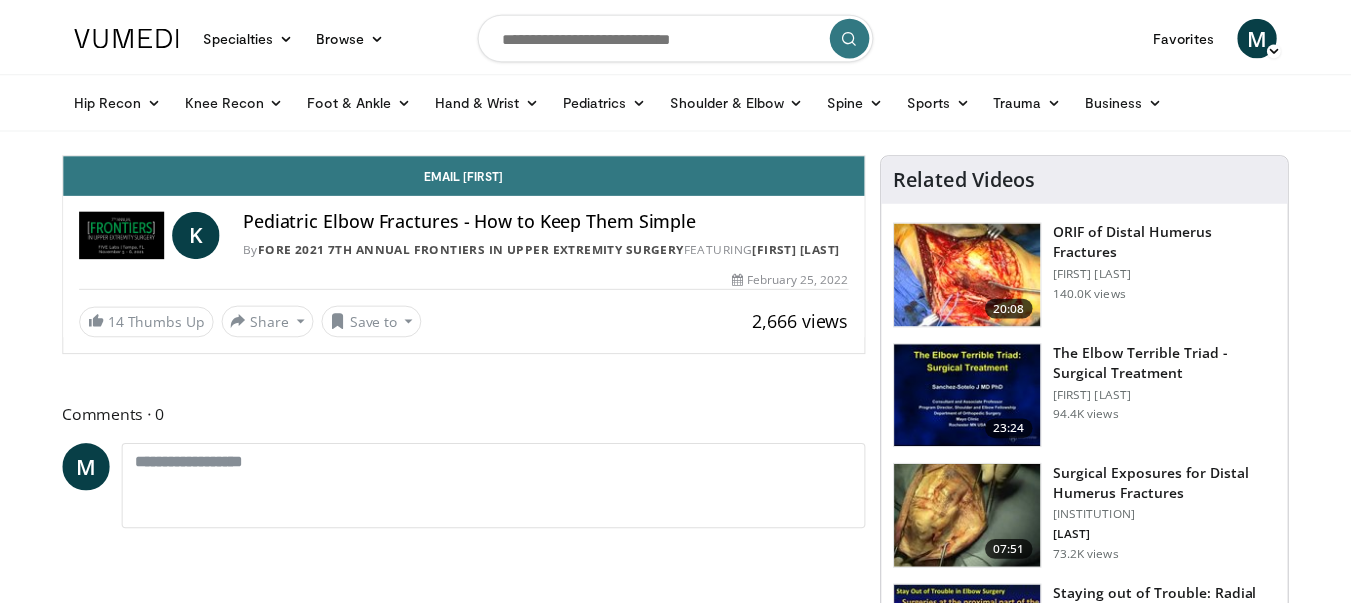 scroll, scrollTop: 0, scrollLeft: 0, axis: both 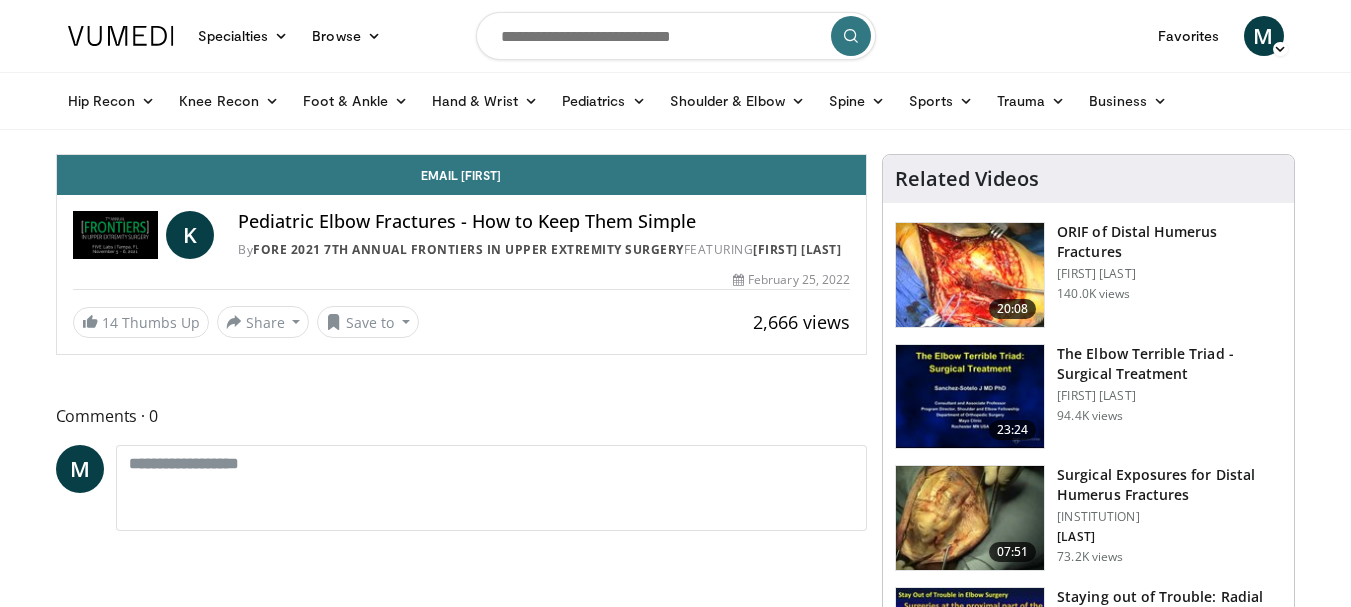 click at bounding box center [116, 235] 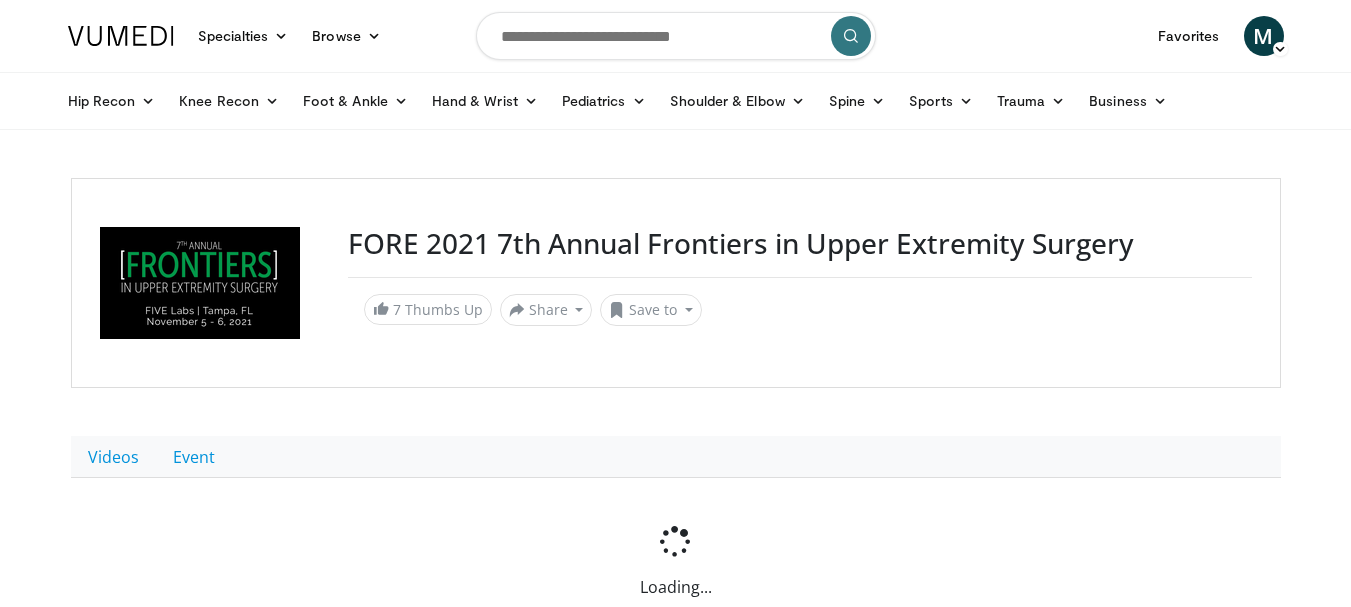scroll, scrollTop: 0, scrollLeft: 0, axis: both 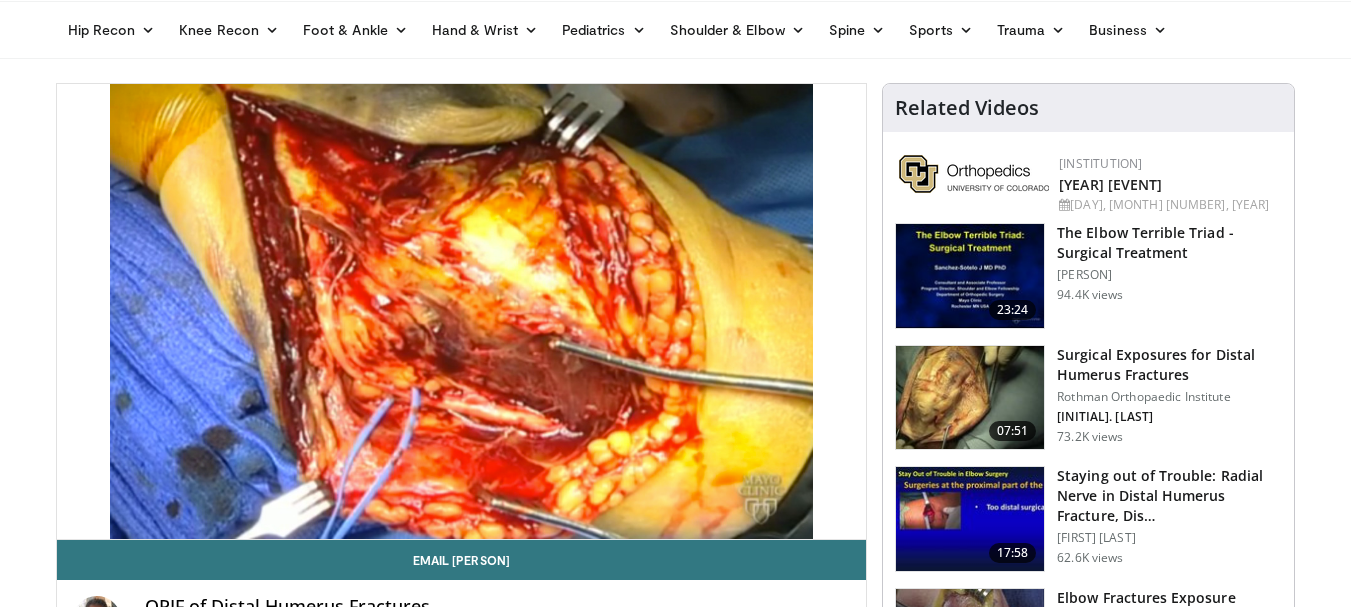click on "Specialties
Adult & Family Medicine
Allergy, Asthma, Immunology
Anesthesiology
Cardiology
Dental
Dermatology
Endocrinology
Gastroenterology & Hepatology
General Surgery
Hematology & Oncology
Infectious Disease
Nephrology
Neurology
Neurosurgery
Obstetrics & Gynecology
Ophthalmology
Oral Maxillofacial
Orthopaedics
Otolaryngology
Pediatrics
Plastic Surgery
Podiatry
Psychiatry
Pulmonology
Radiation Oncology
Radiology
Rheumatology
Urology" at bounding box center [675, 9697] 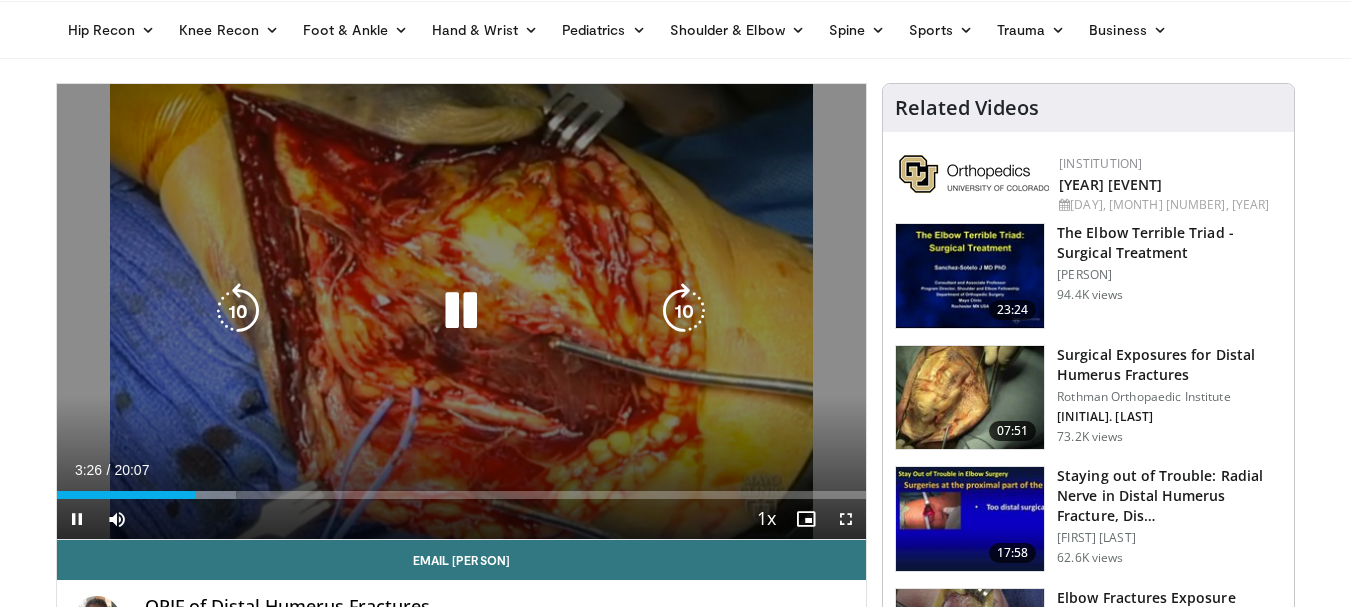 click at bounding box center (461, 311) 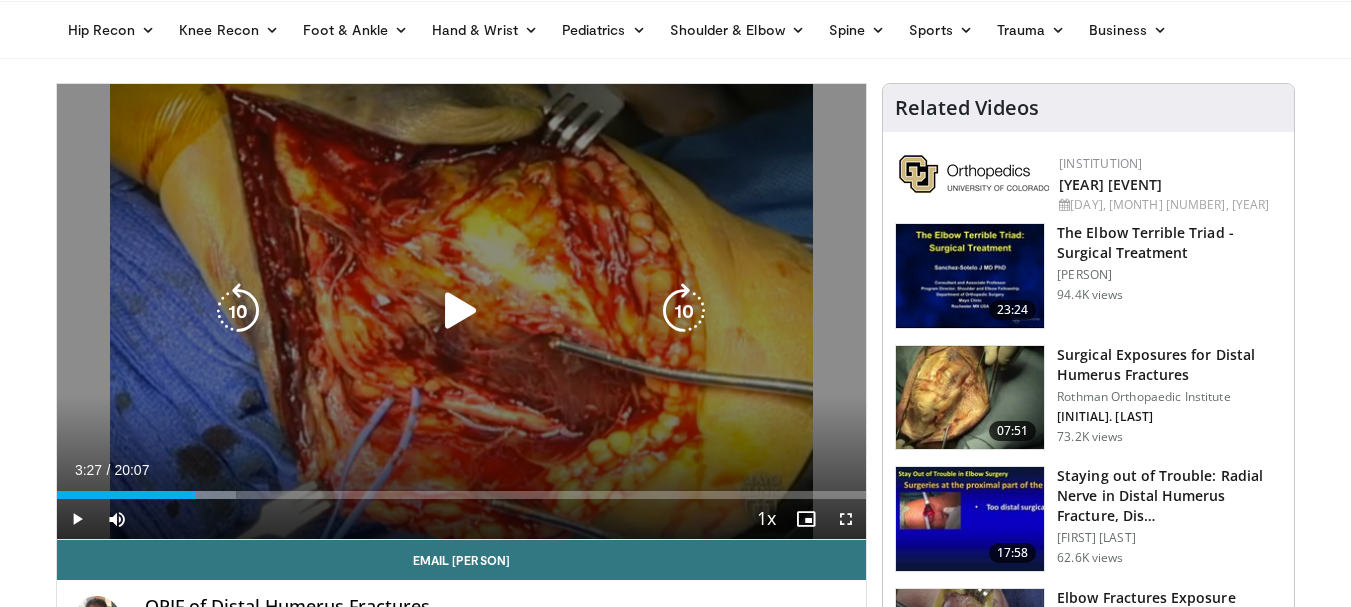 click at bounding box center (461, 311) 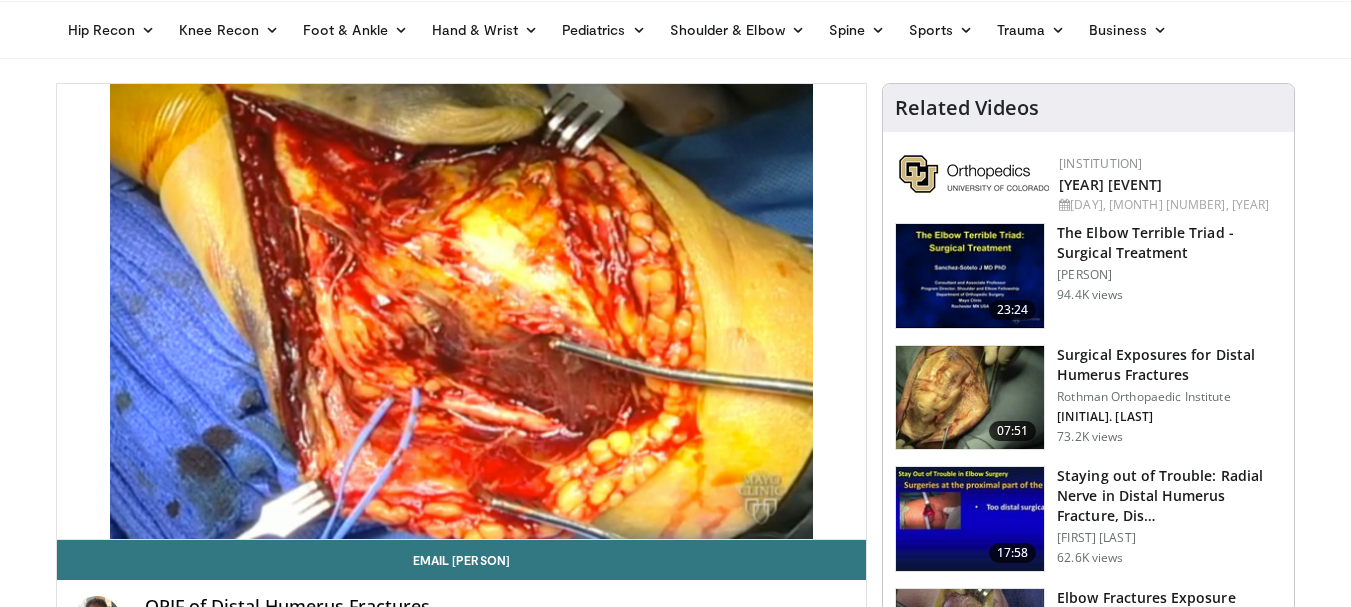 click at bounding box center (970, 398) 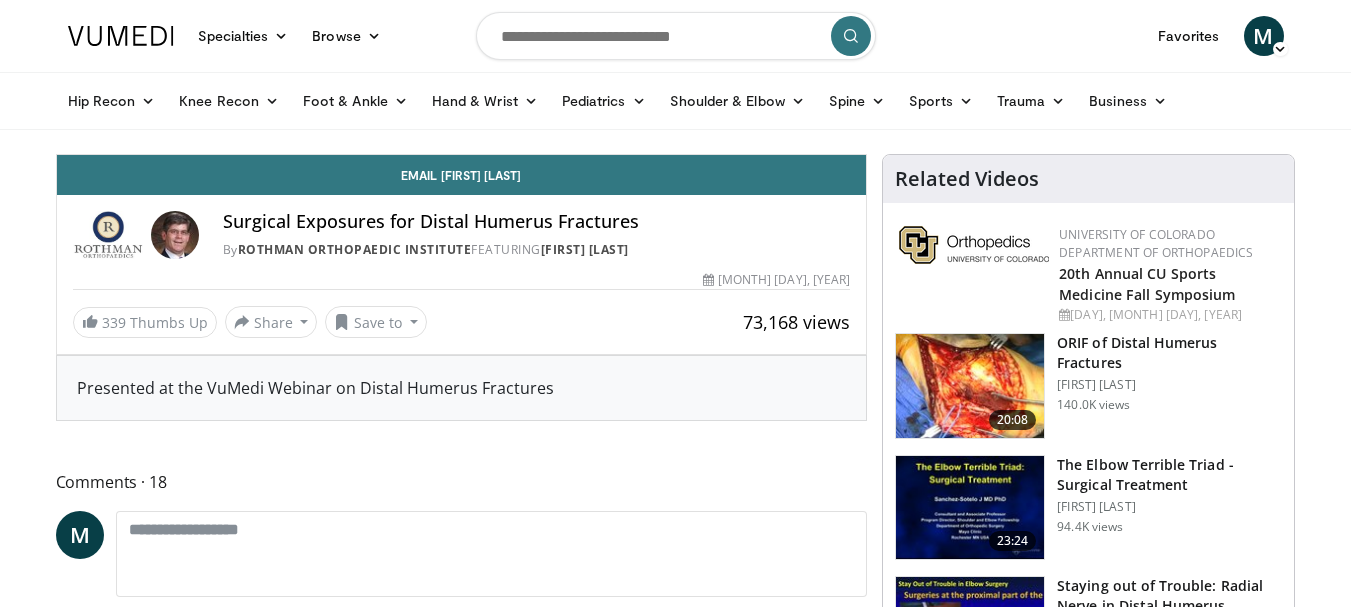 scroll, scrollTop: 0, scrollLeft: 0, axis: both 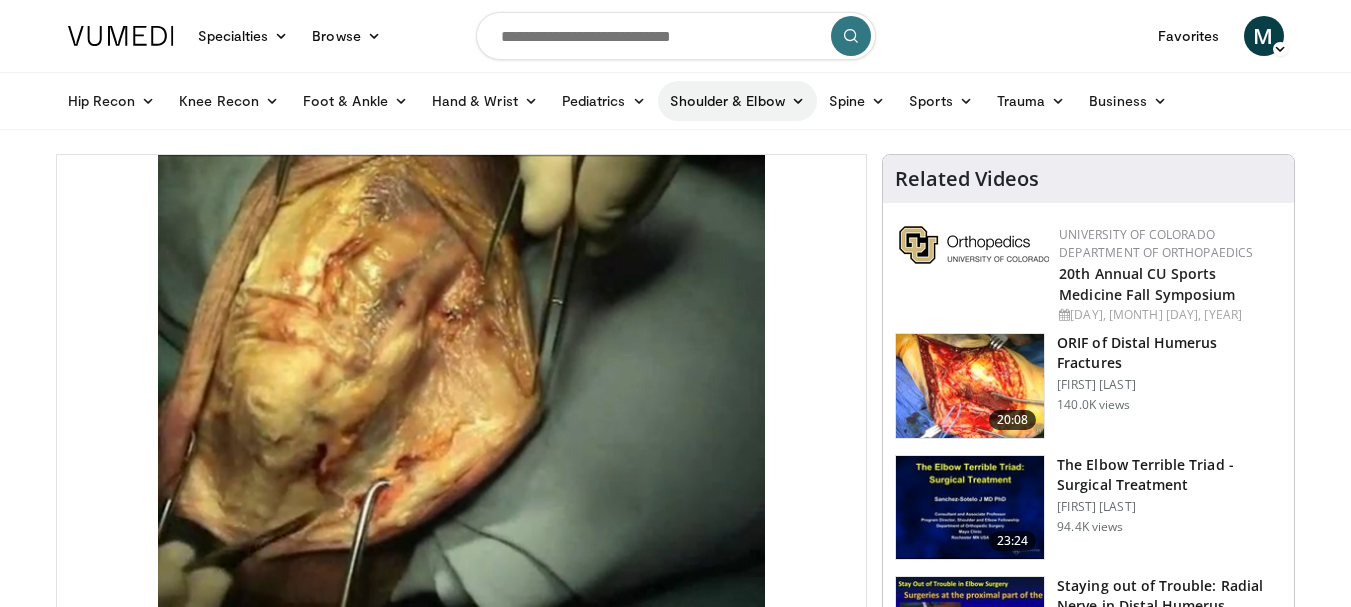 click on "Shoulder & Elbow" at bounding box center (737, 101) 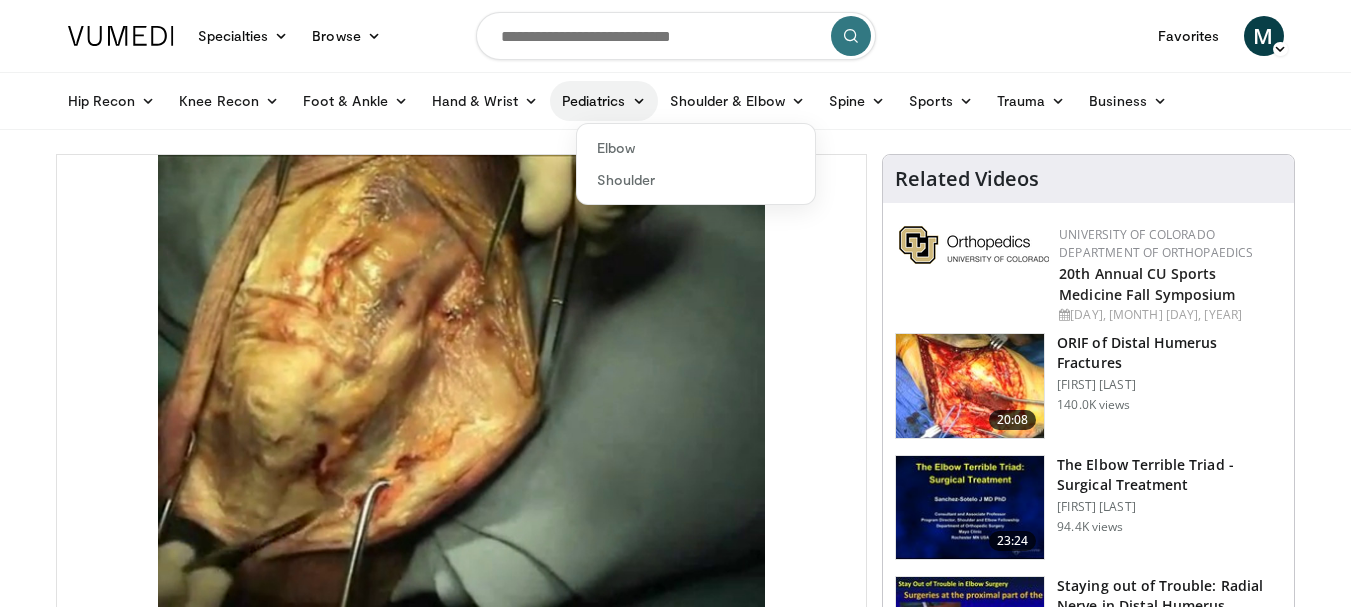 click on "Pediatrics" at bounding box center (604, 101) 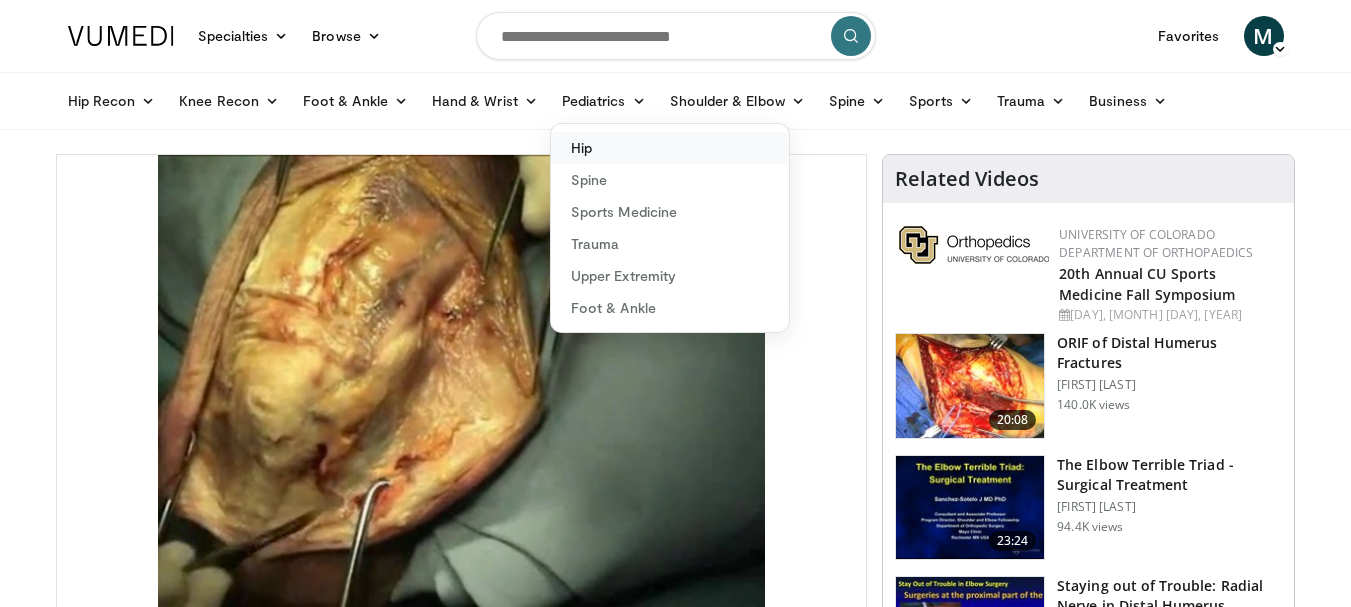 click on "Hip" at bounding box center (670, 148) 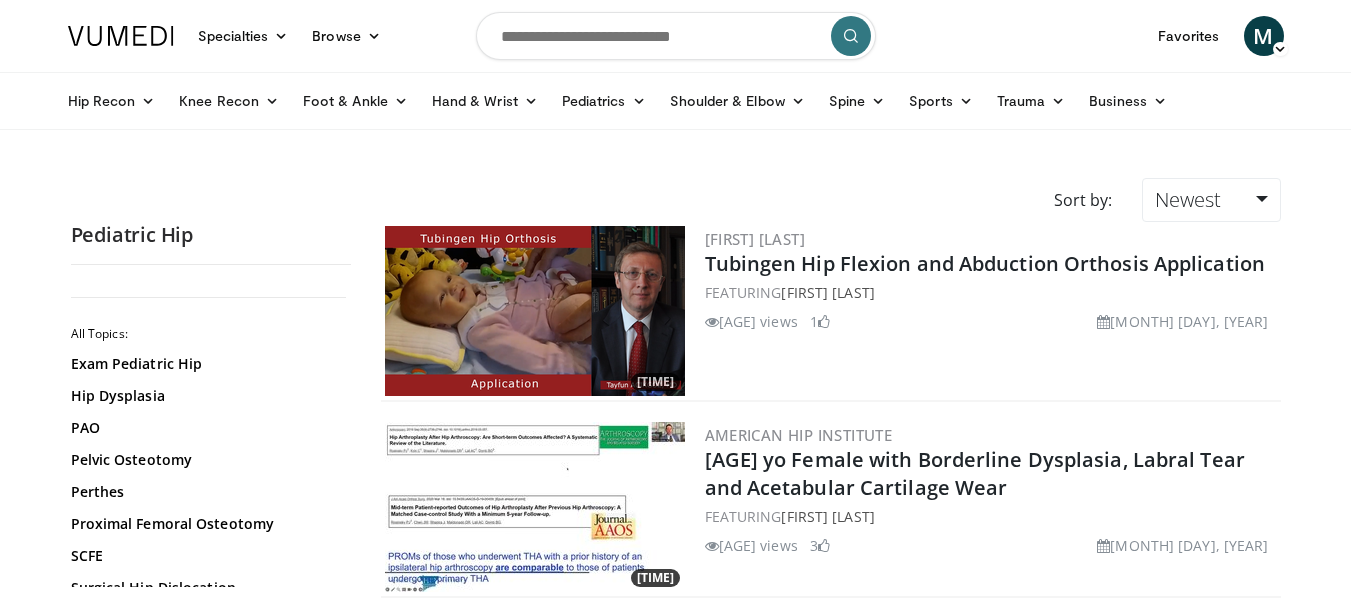 scroll, scrollTop: 0, scrollLeft: 0, axis: both 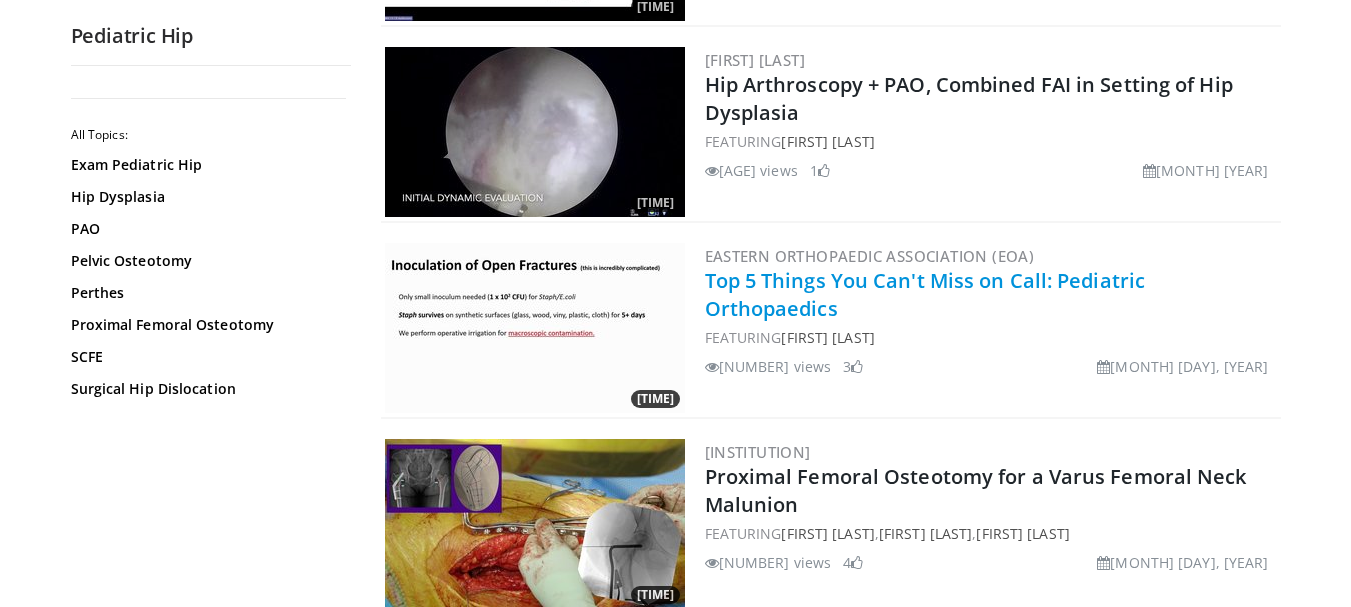 click on "Top 5 Things You Can't Miss on Call: Pediatric Orthopaedics" at bounding box center (925, 294) 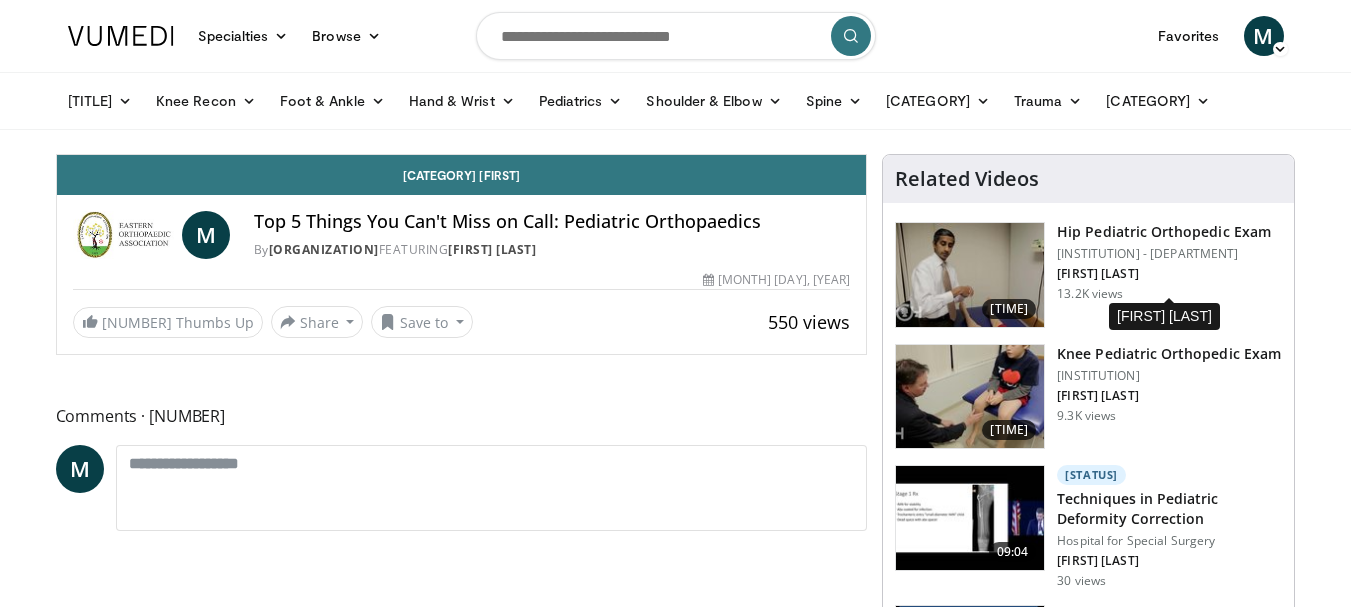 scroll, scrollTop: 0, scrollLeft: 0, axis: both 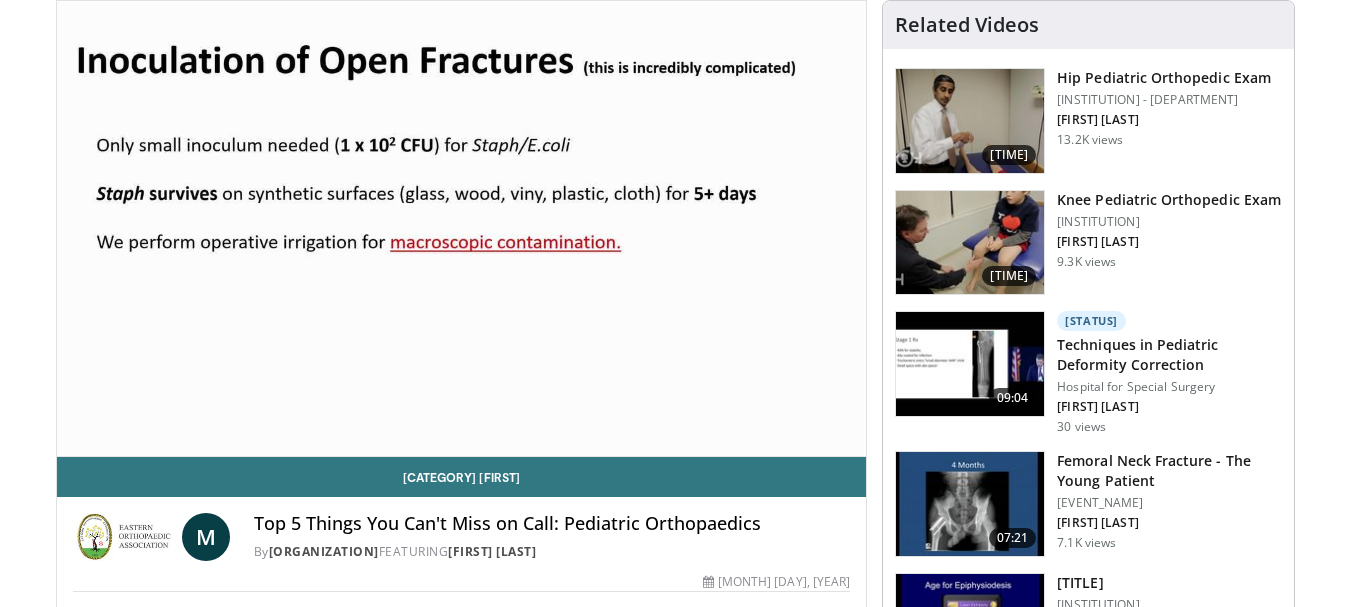 click on "Related Videos
09:16
Hip Pediatric Orthopedic Exam
Children’s Hospital of Philadephia - Orthopedics
W. Sankar
13.2K views
08:09
Knee Pediatric Orthopedic Exam
Children’s Hospital of Philadephia - General Pediatrics" at bounding box center [1088, 1341] 